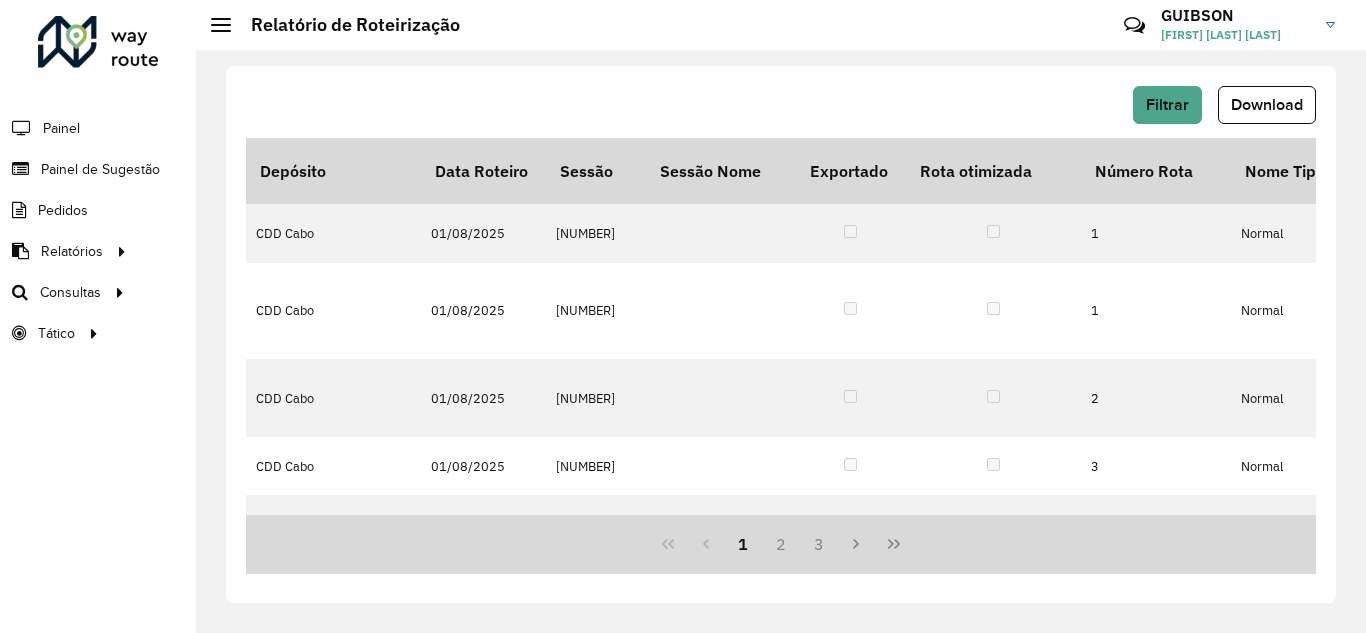 scroll, scrollTop: 0, scrollLeft: 0, axis: both 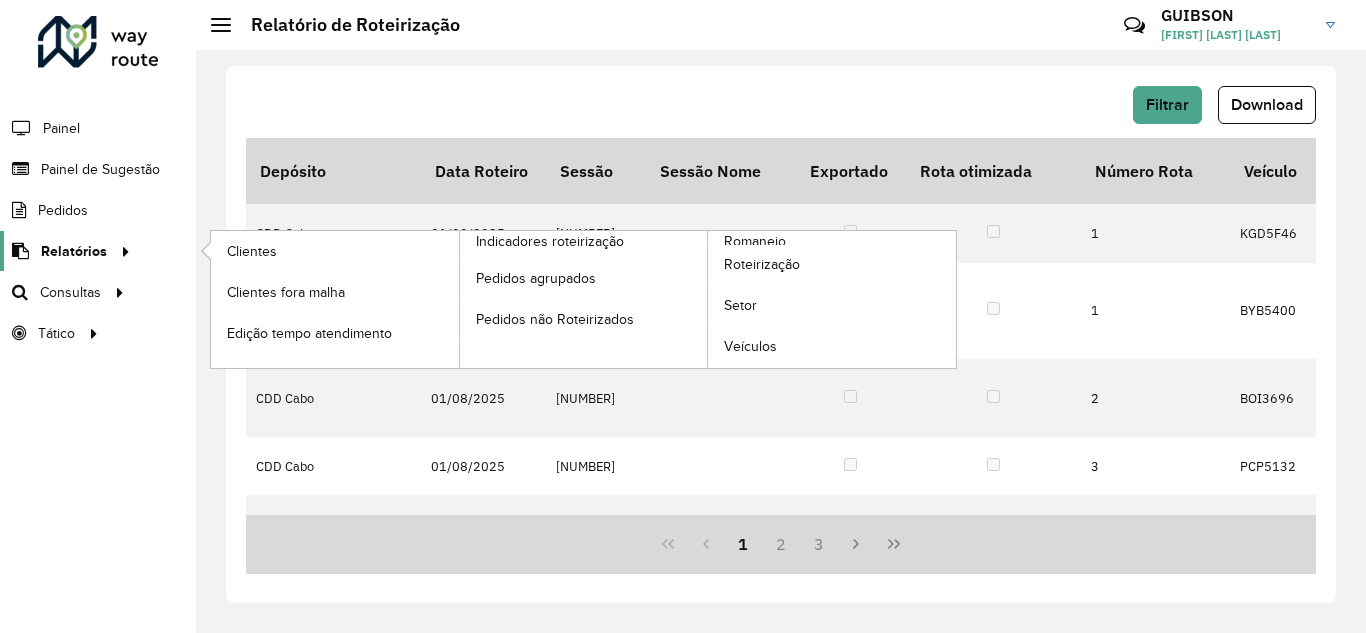 click on "Relatórios" 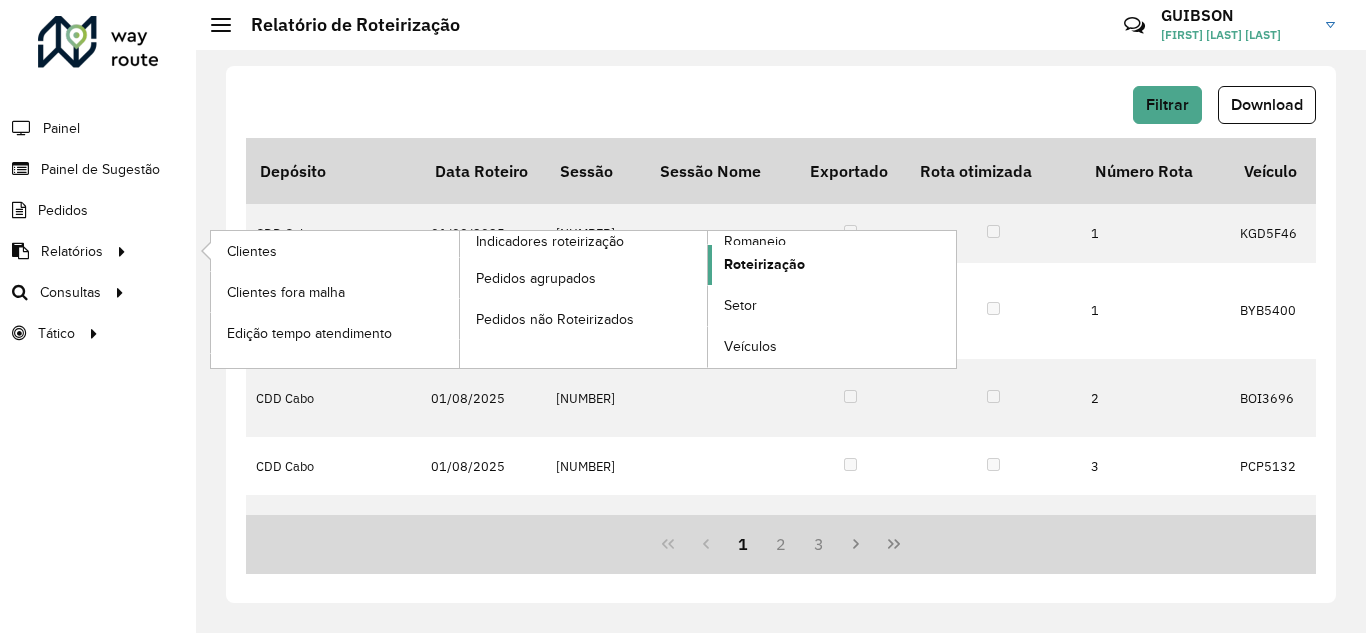 click on "Roteirização" 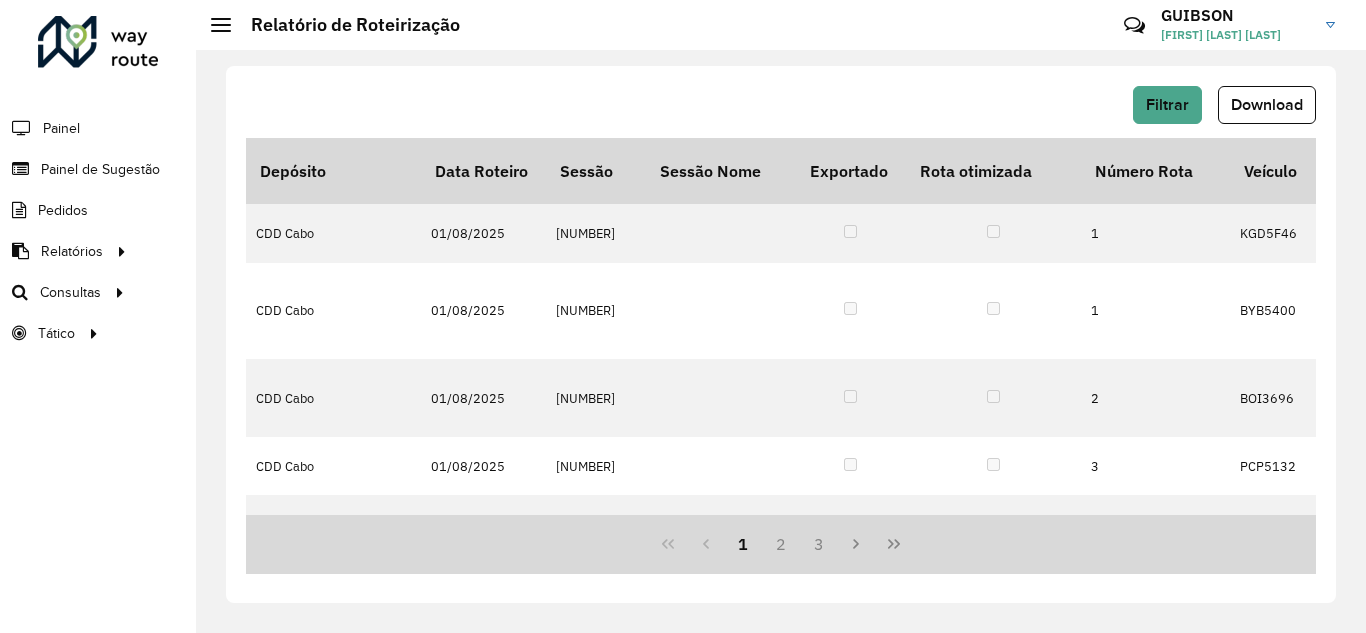 click on "Filtrar   Download" 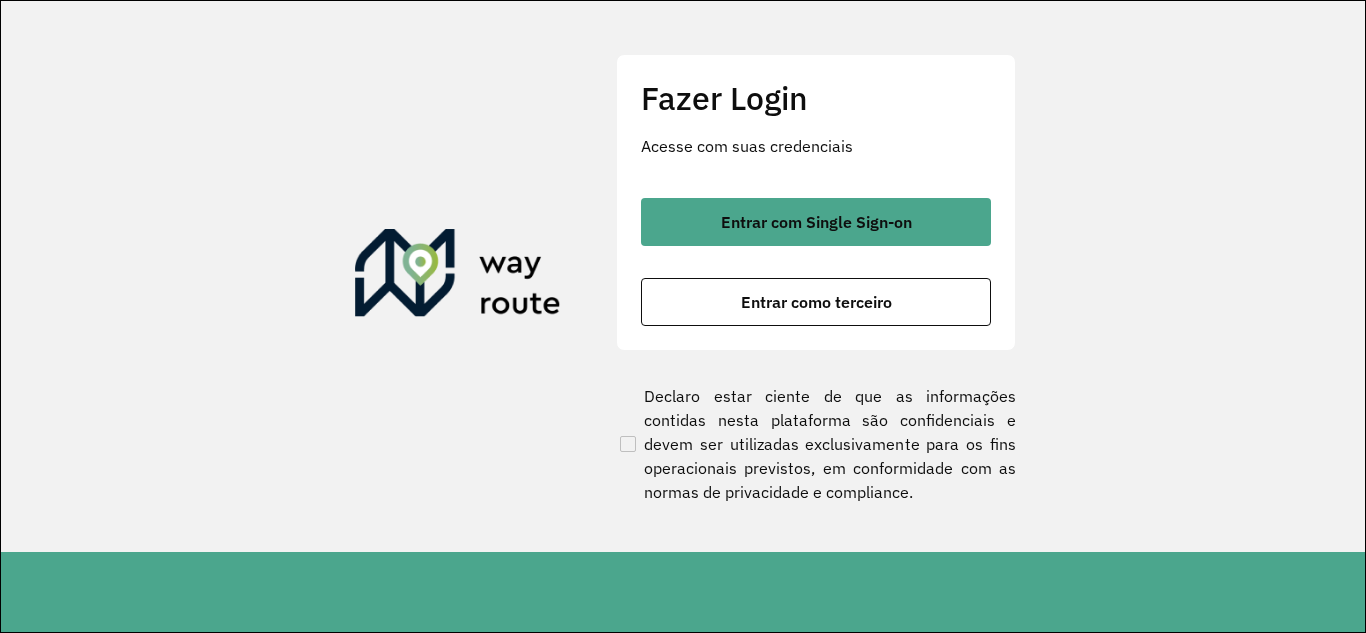 scroll, scrollTop: 0, scrollLeft: 0, axis: both 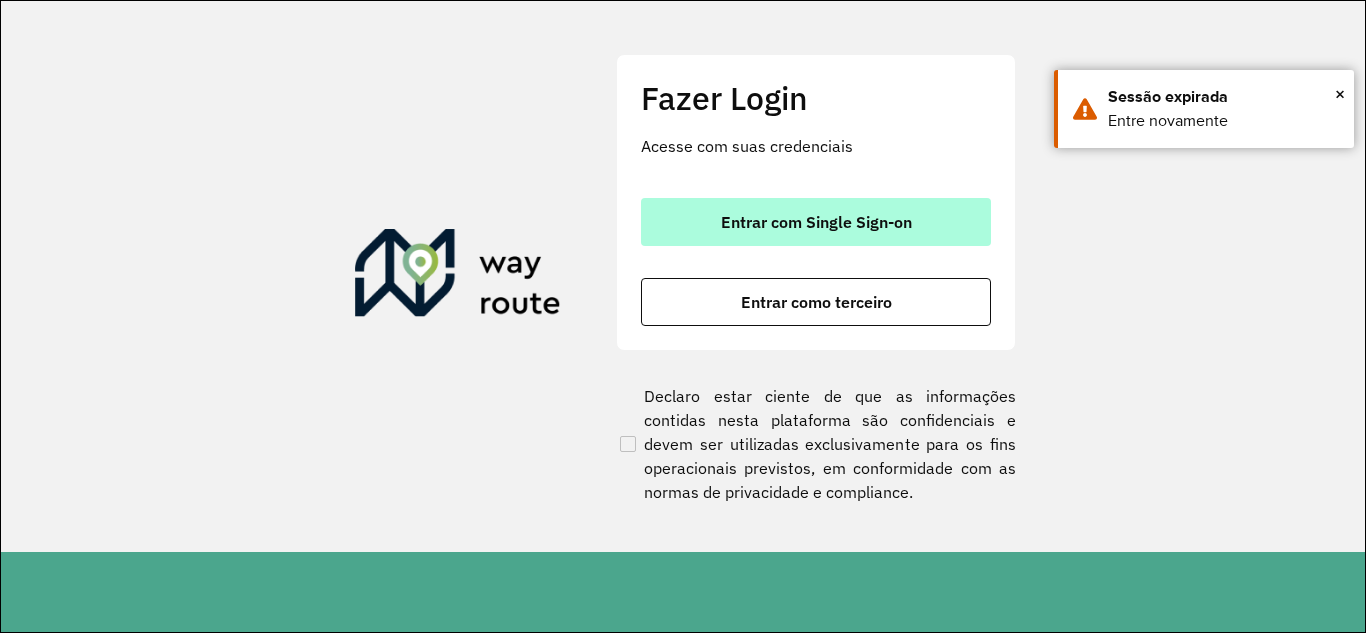 click on "Entrar com Single Sign-on" at bounding box center (816, 222) 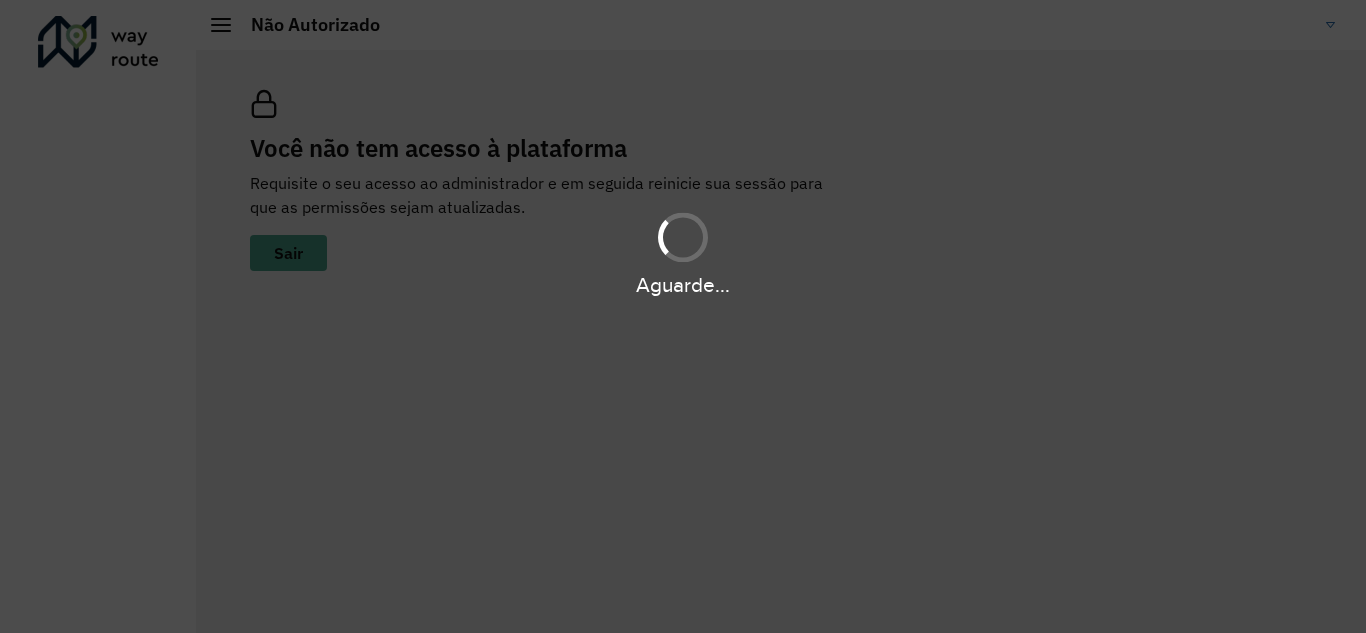 scroll, scrollTop: 0, scrollLeft: 0, axis: both 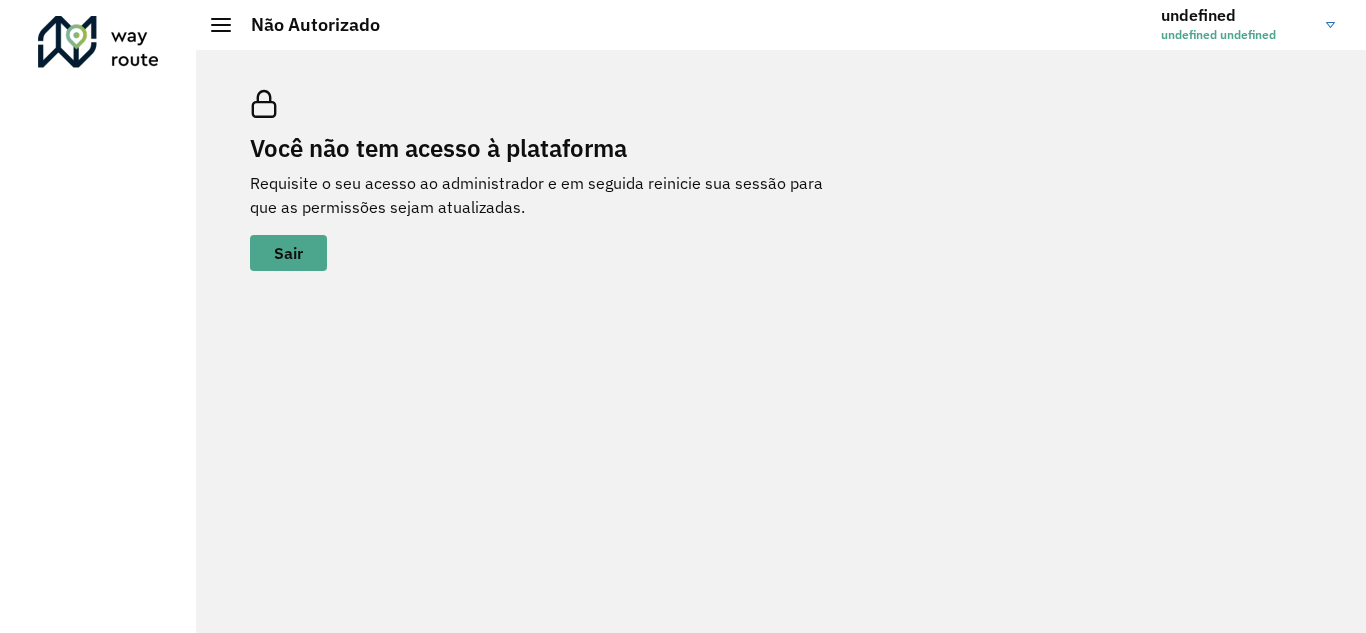click on "undefined undefined" 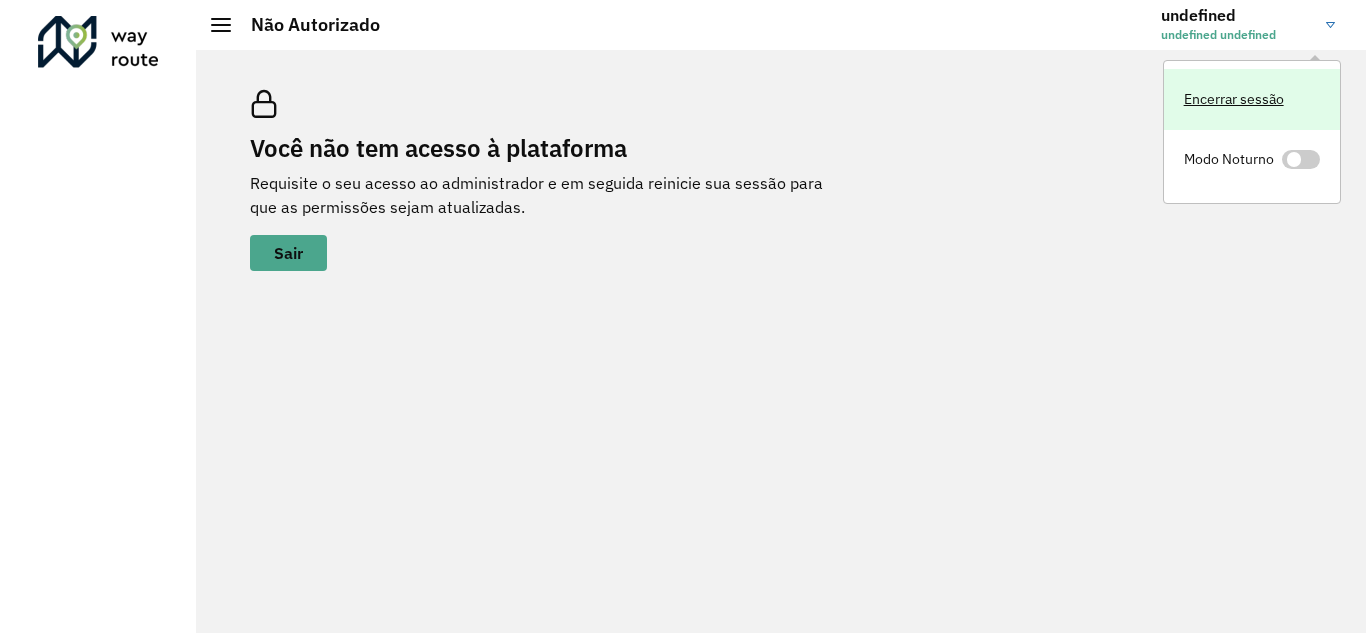 click on "Encerrar sessão" 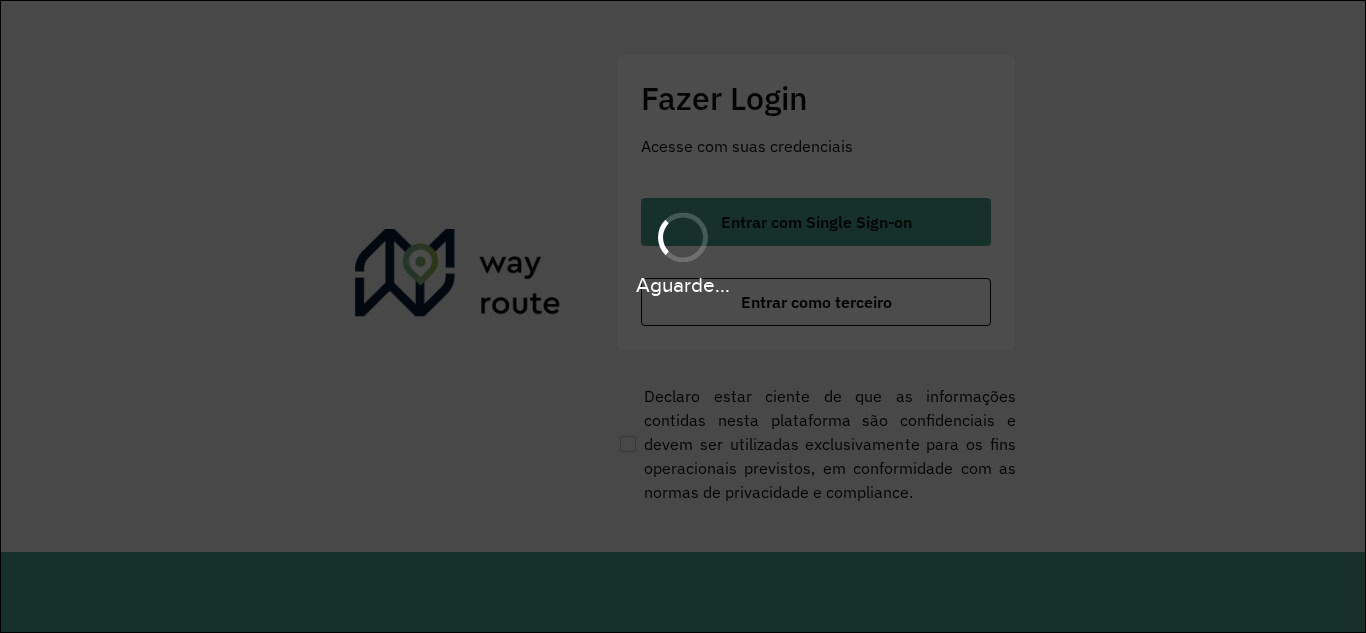 scroll, scrollTop: 0, scrollLeft: 0, axis: both 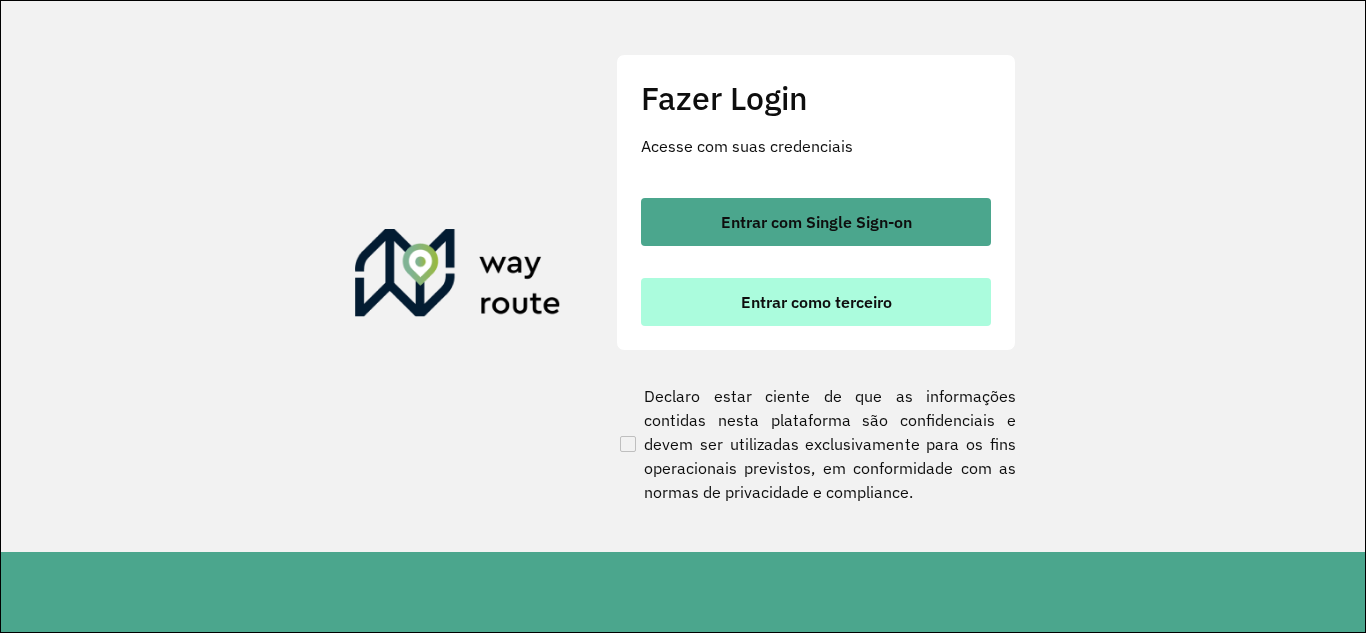 click on "Entrar como terceiro" at bounding box center [816, 302] 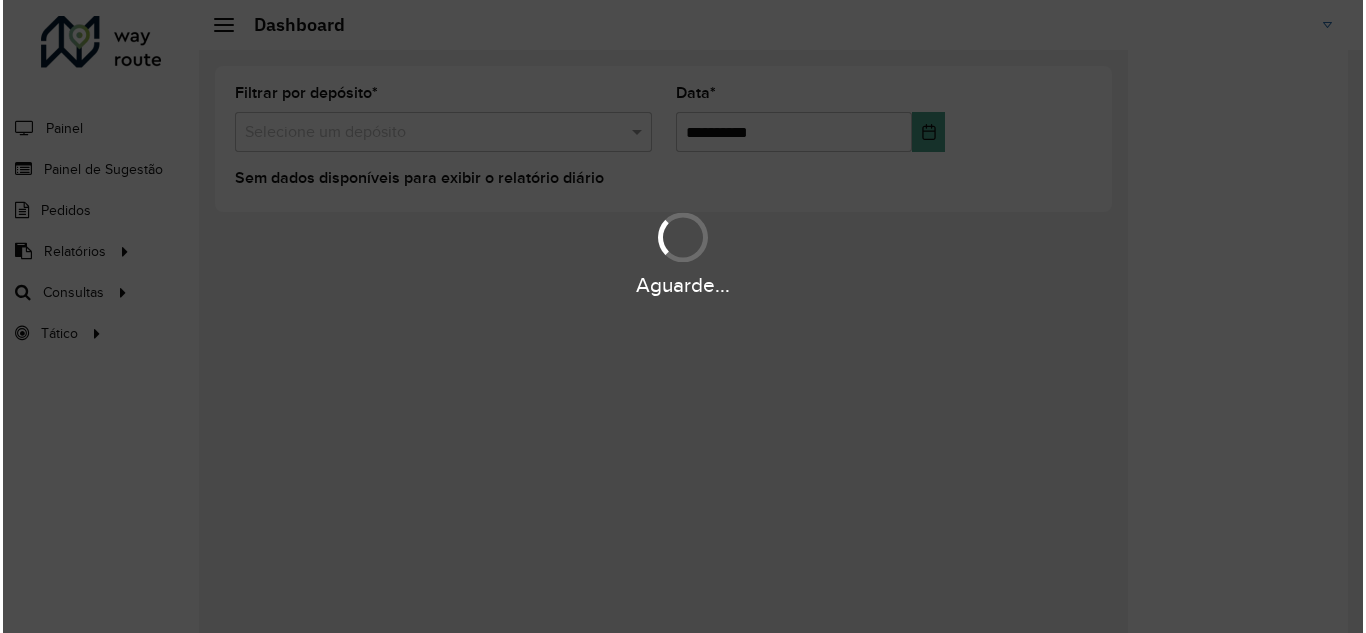 scroll, scrollTop: 0, scrollLeft: 0, axis: both 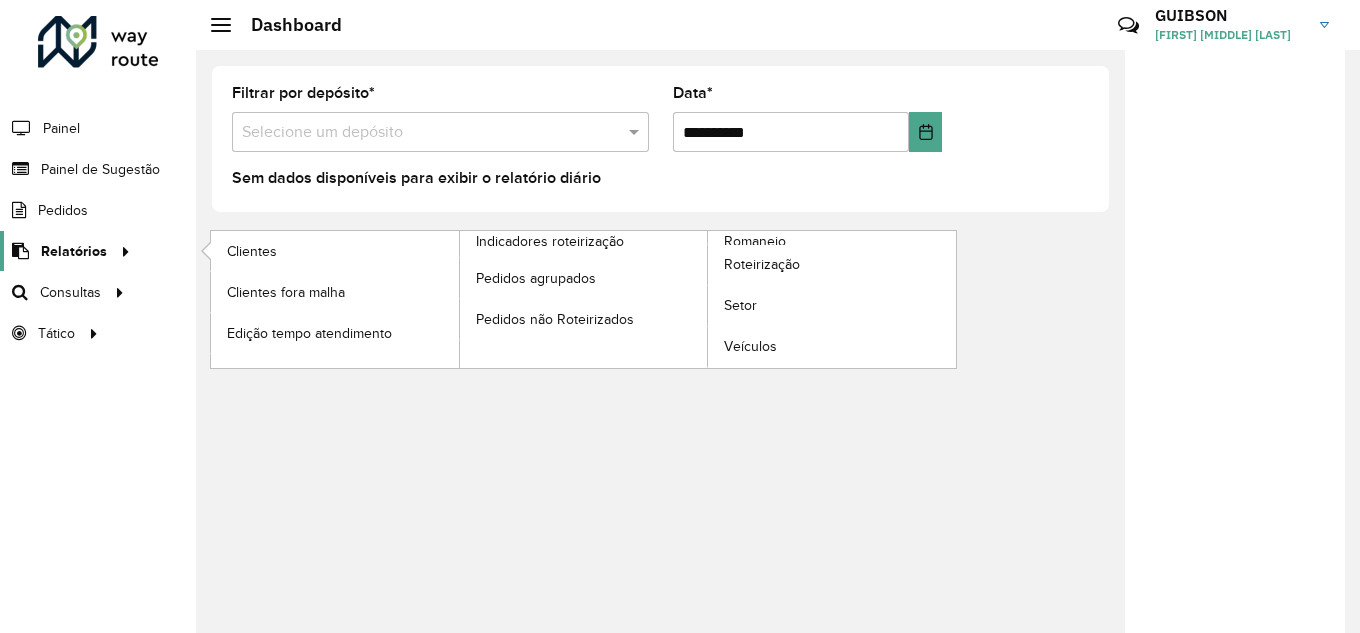 click on "Relatórios" 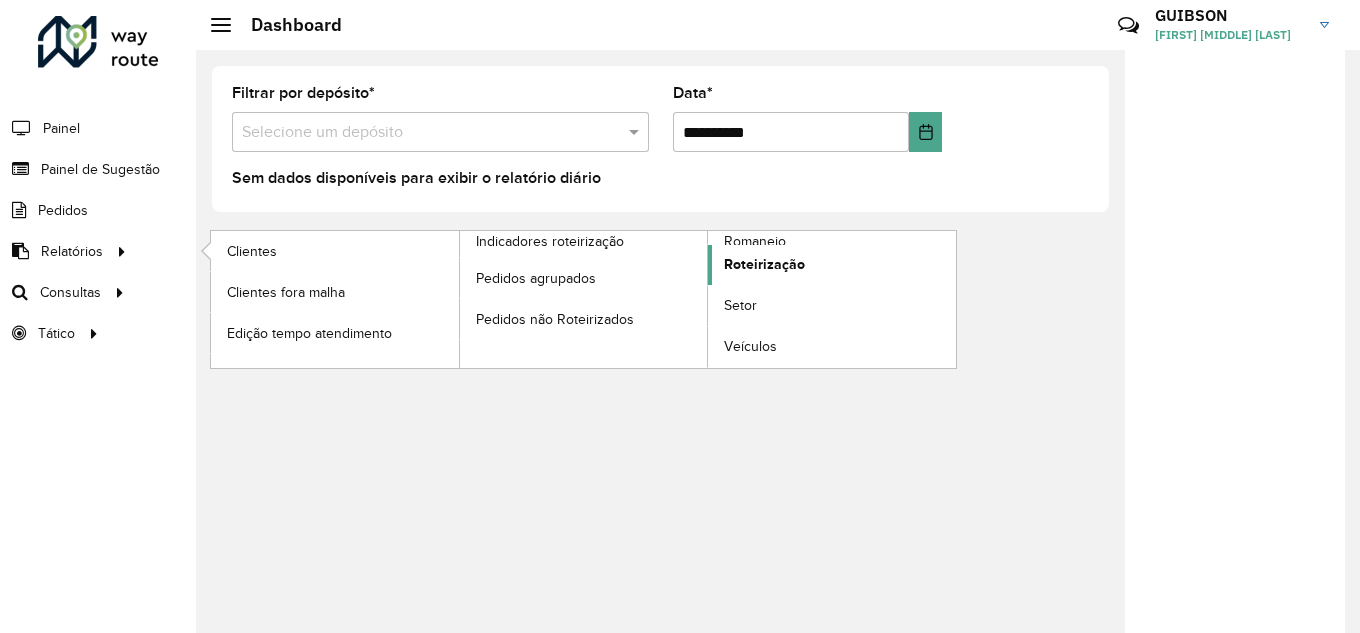 click on "Roteirização" 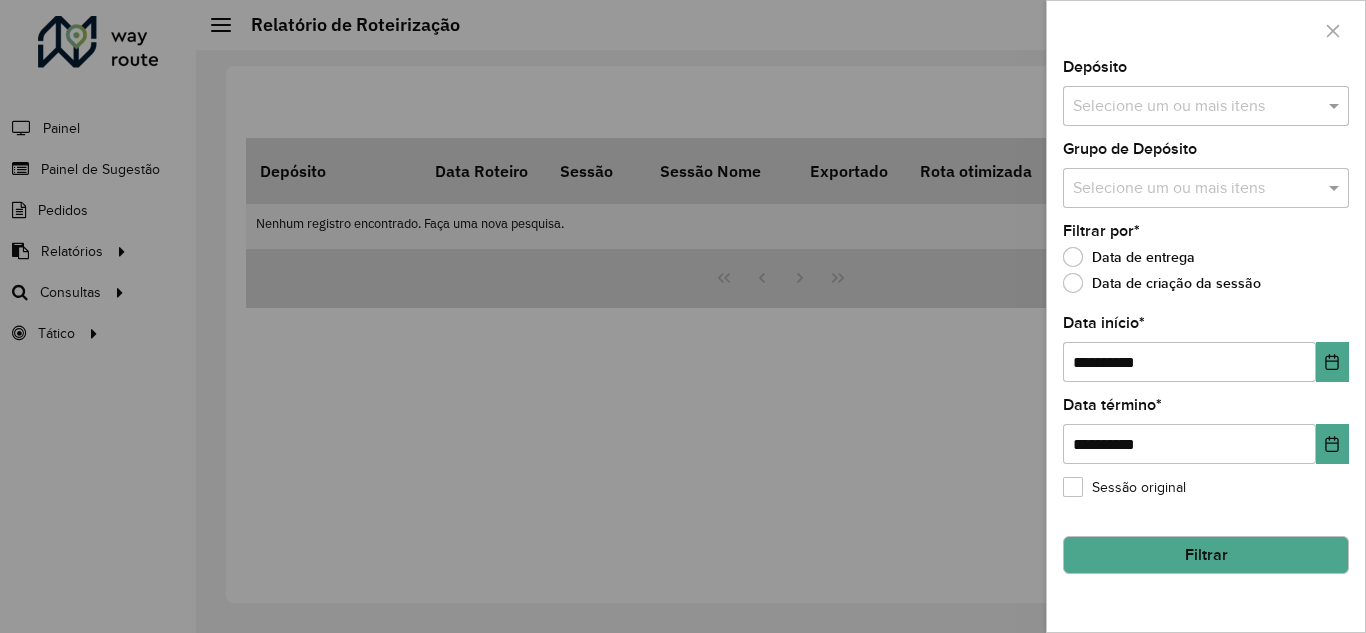 click at bounding box center [1196, 107] 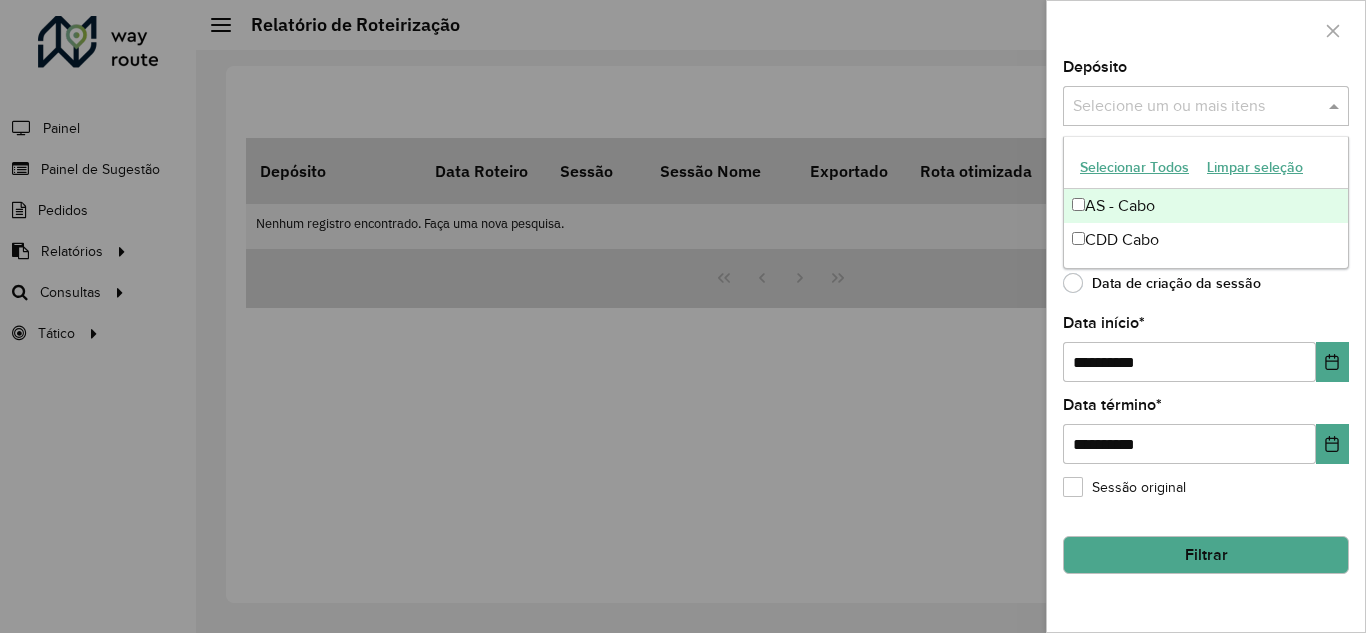 click at bounding box center [1196, 107] 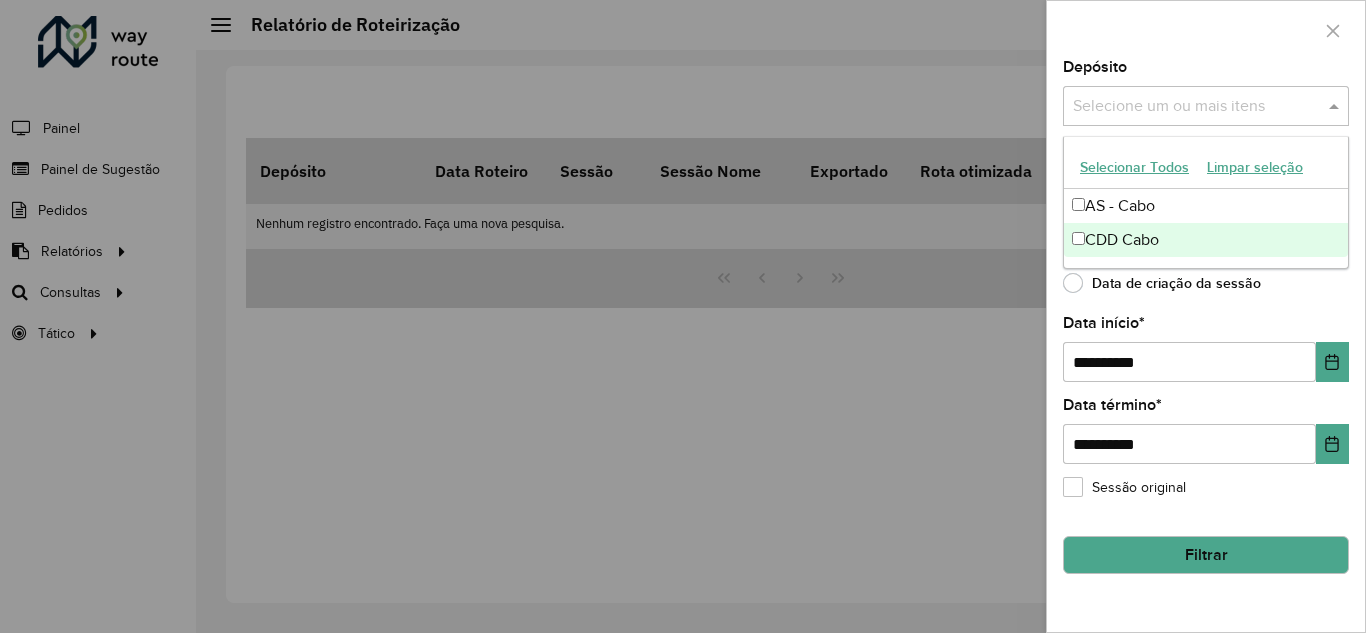 drag, startPoint x: 1094, startPoint y: 240, endPoint x: 1109, endPoint y: 274, distance: 37.161808 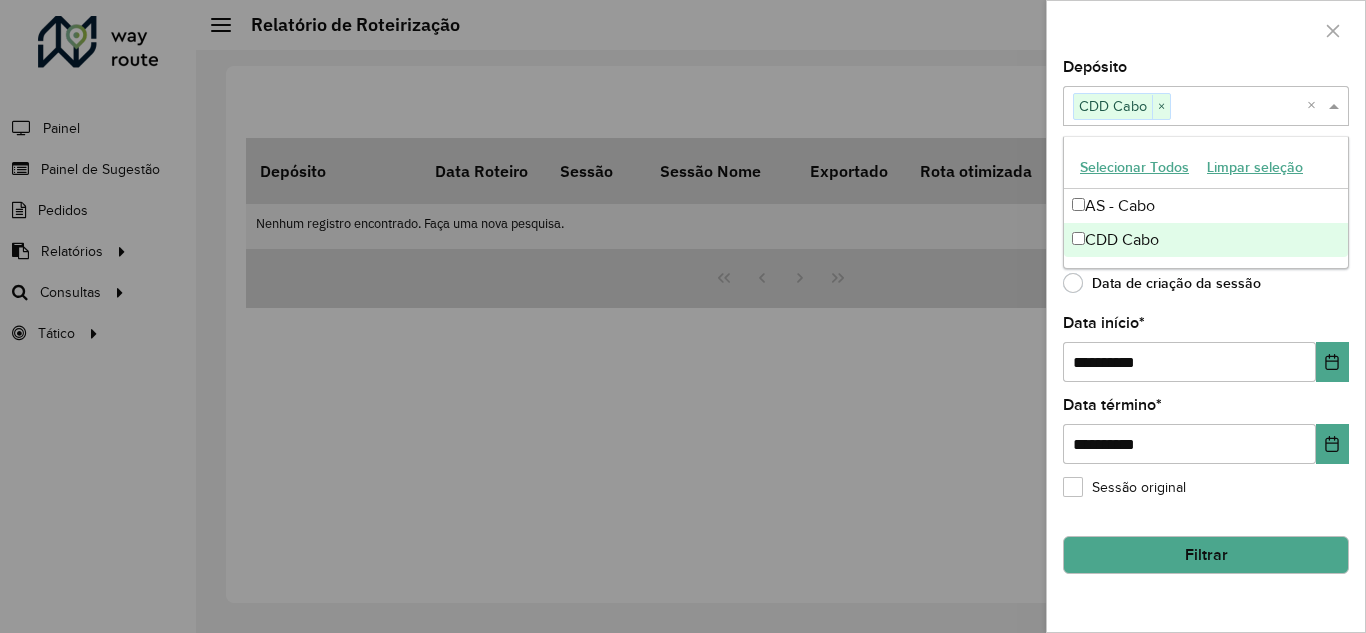 click on "**********" 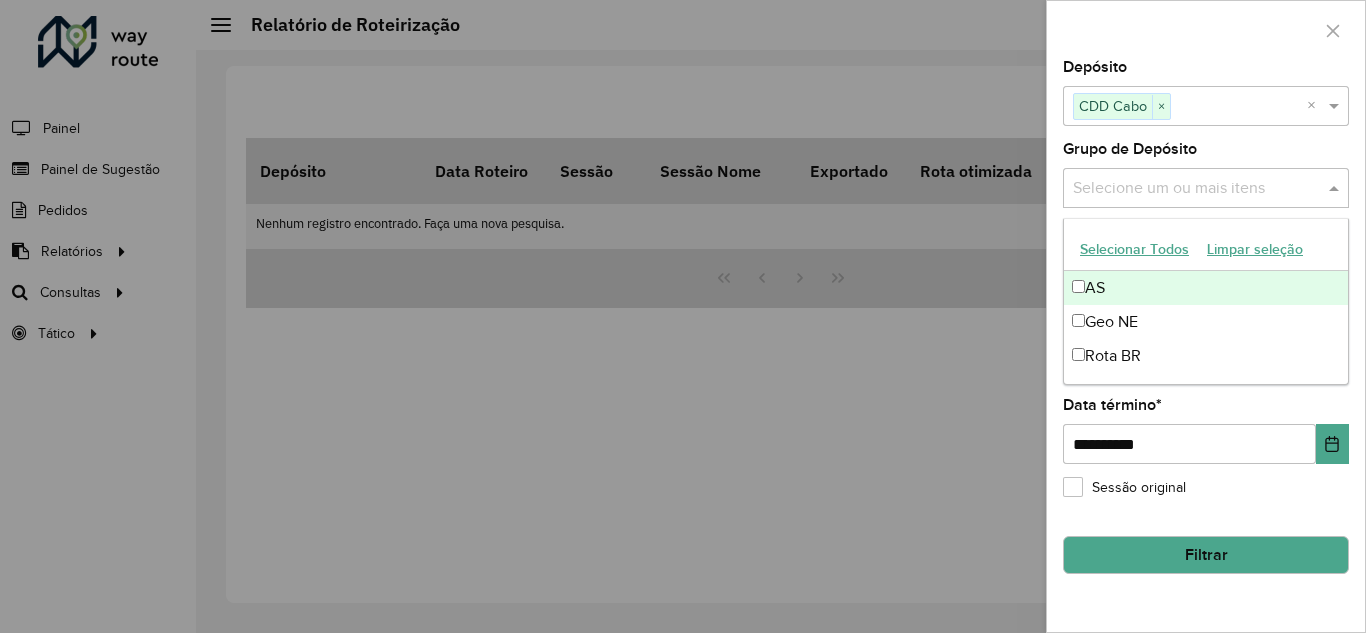 click at bounding box center [1196, 189] 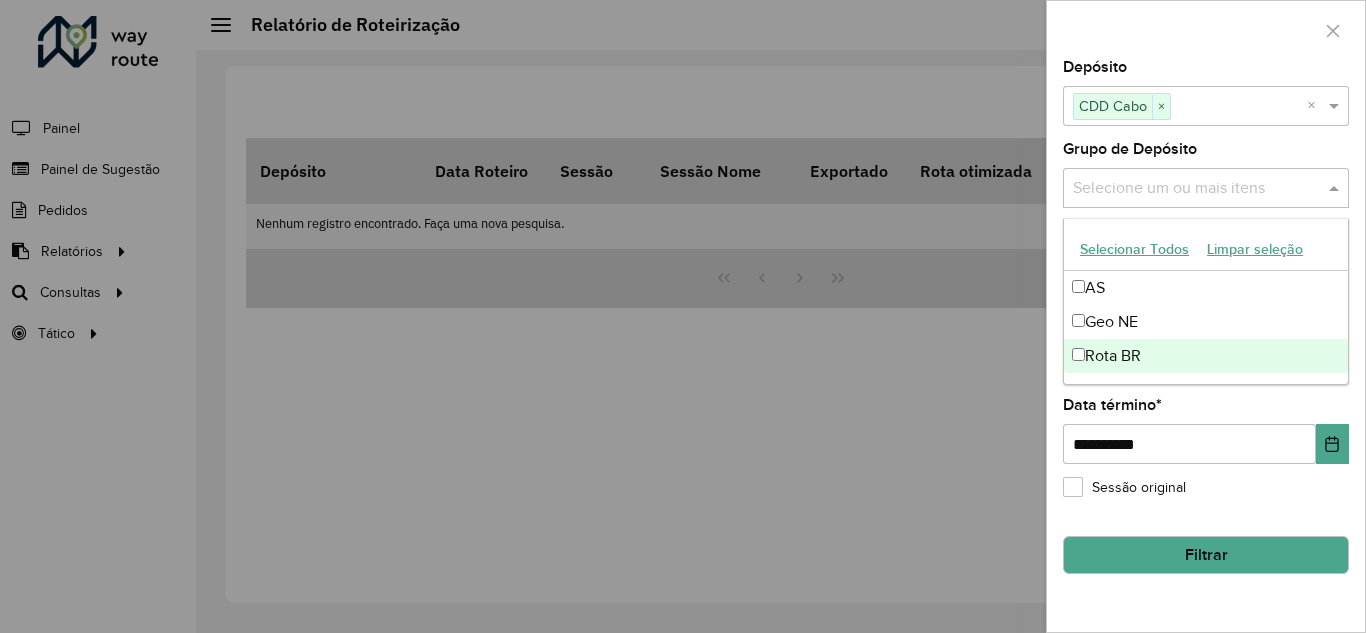 click on "Filtrar" 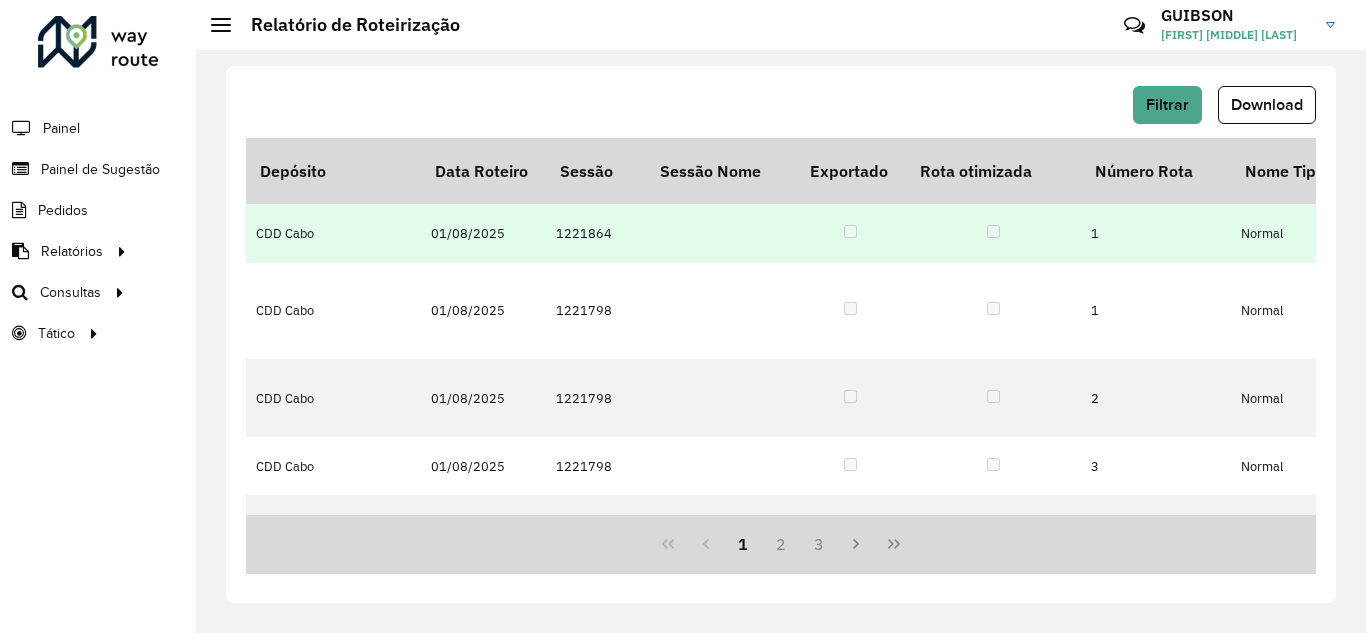click on "01/08/2025" at bounding box center (483, 233) 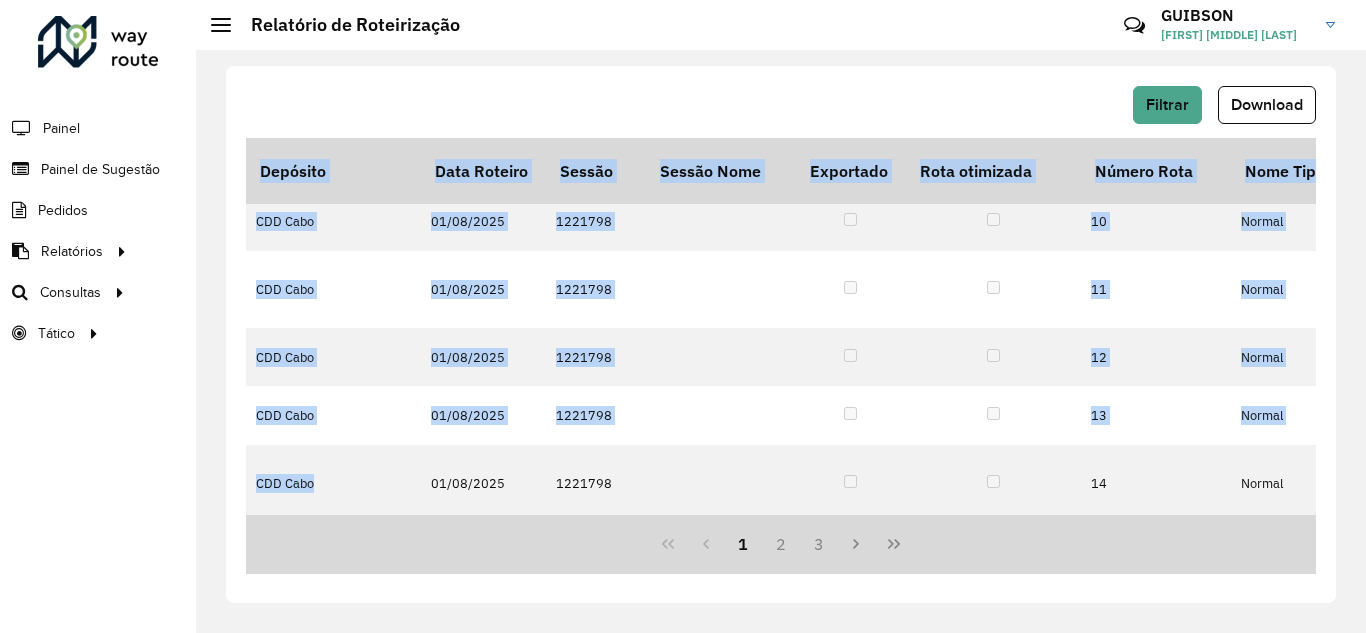 drag, startPoint x: 331, startPoint y: 515, endPoint x: 411, endPoint y: 509, distance: 80.224686 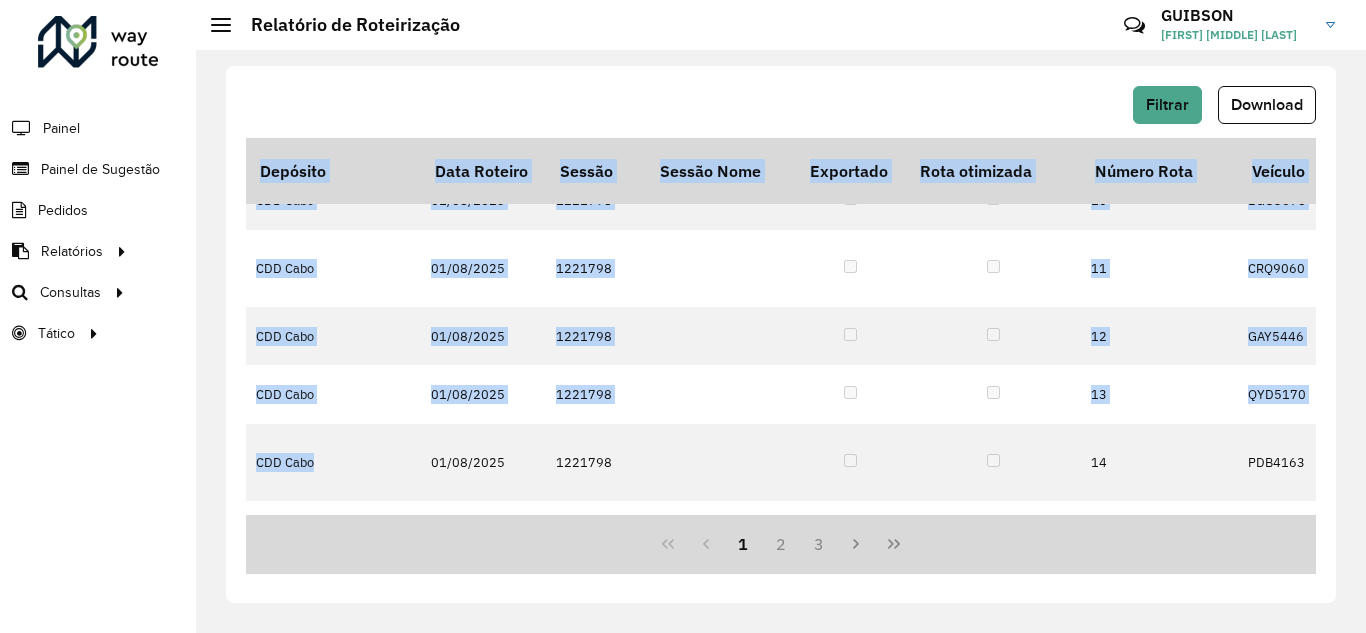 scroll, scrollTop: 732, scrollLeft: 328, axis: both 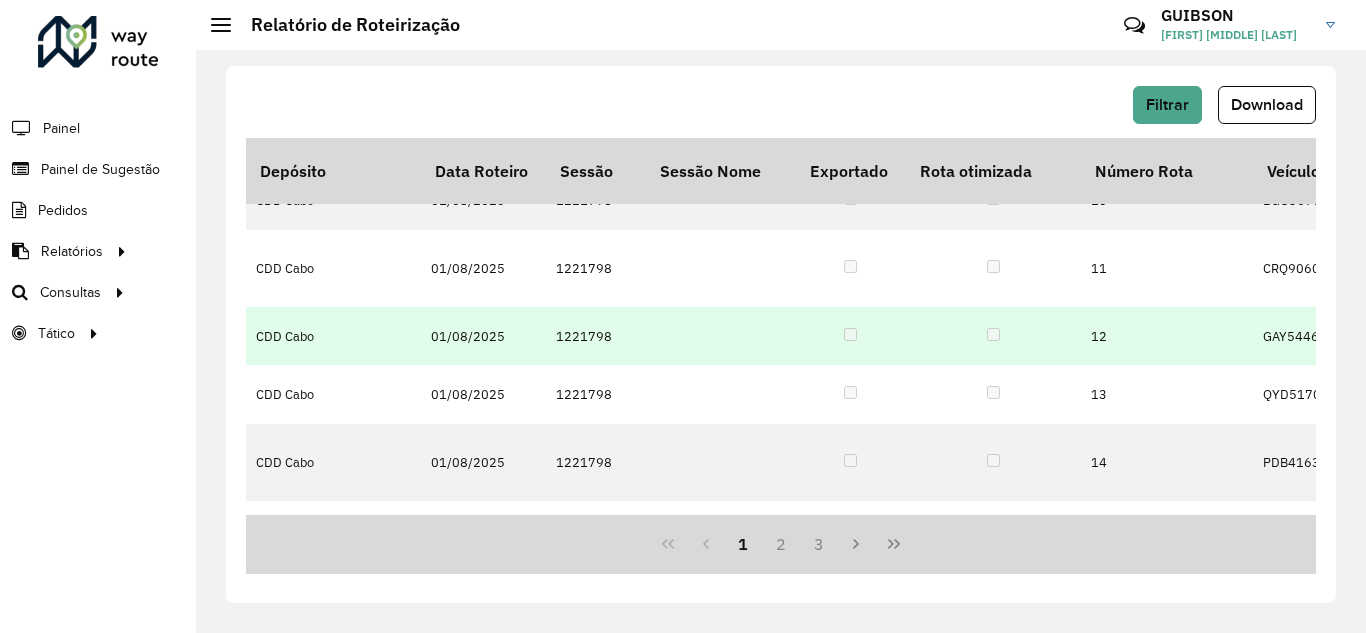 click on "GAY5446" at bounding box center (1303, 336) 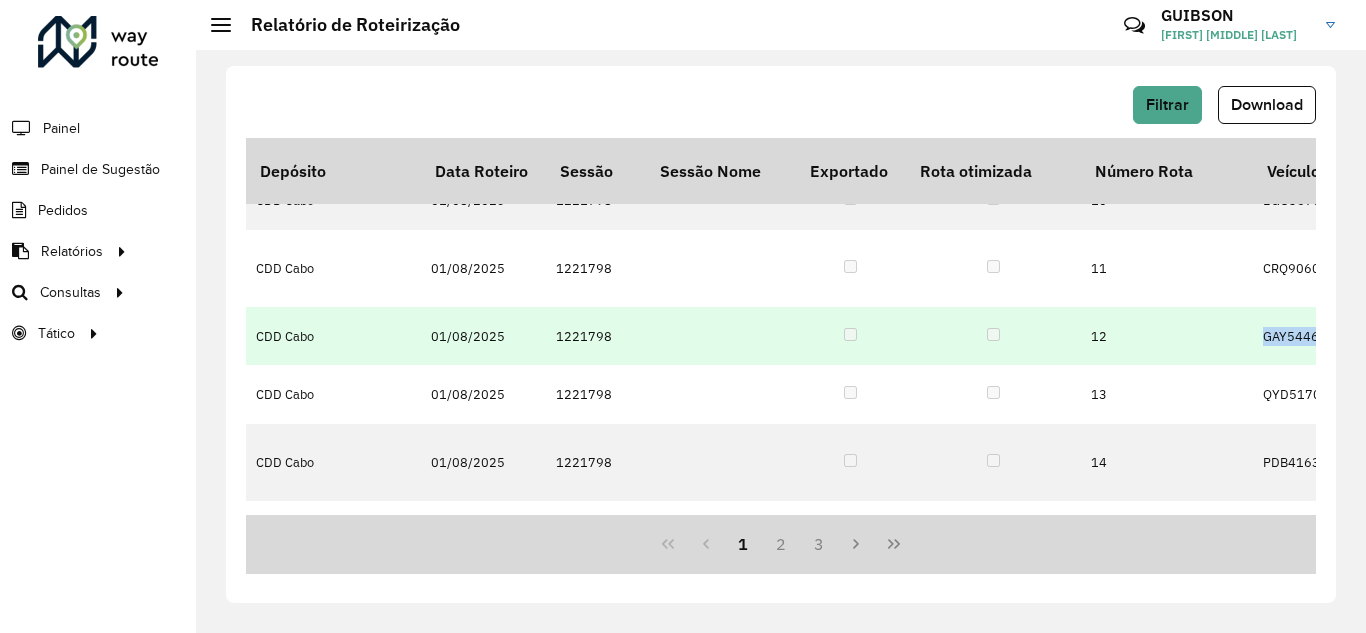 click on "GAY5446" at bounding box center (1303, 336) 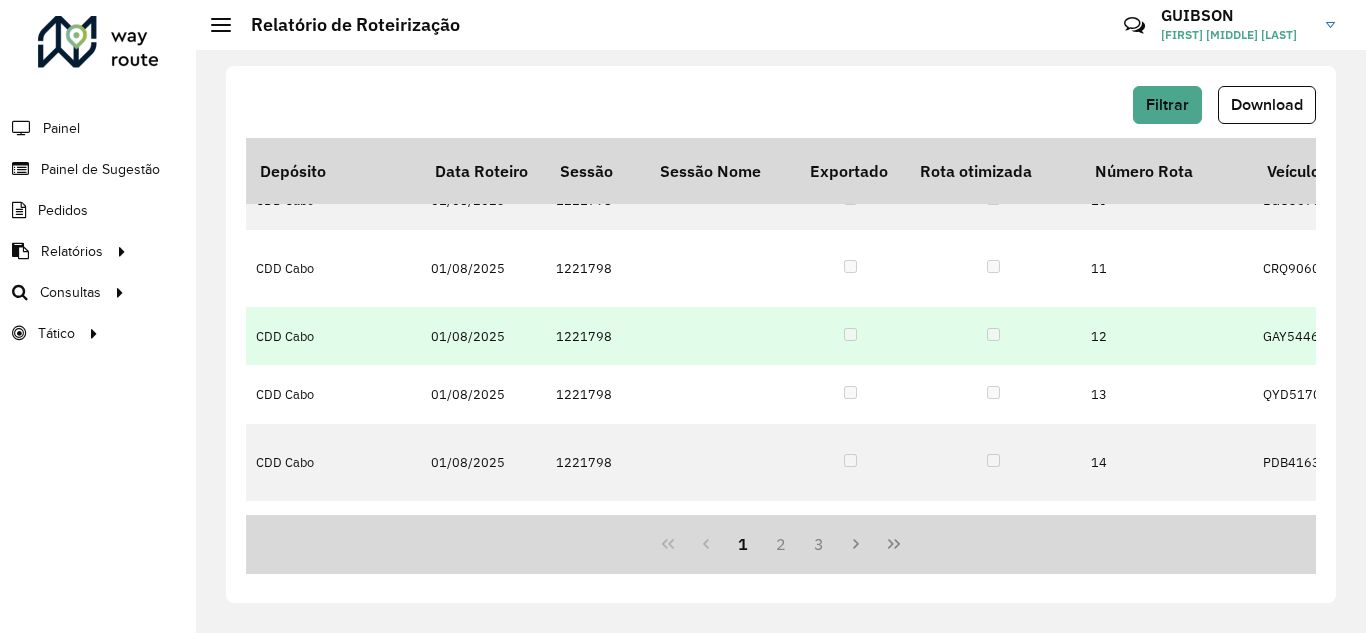 click at bounding box center (1165, 336) 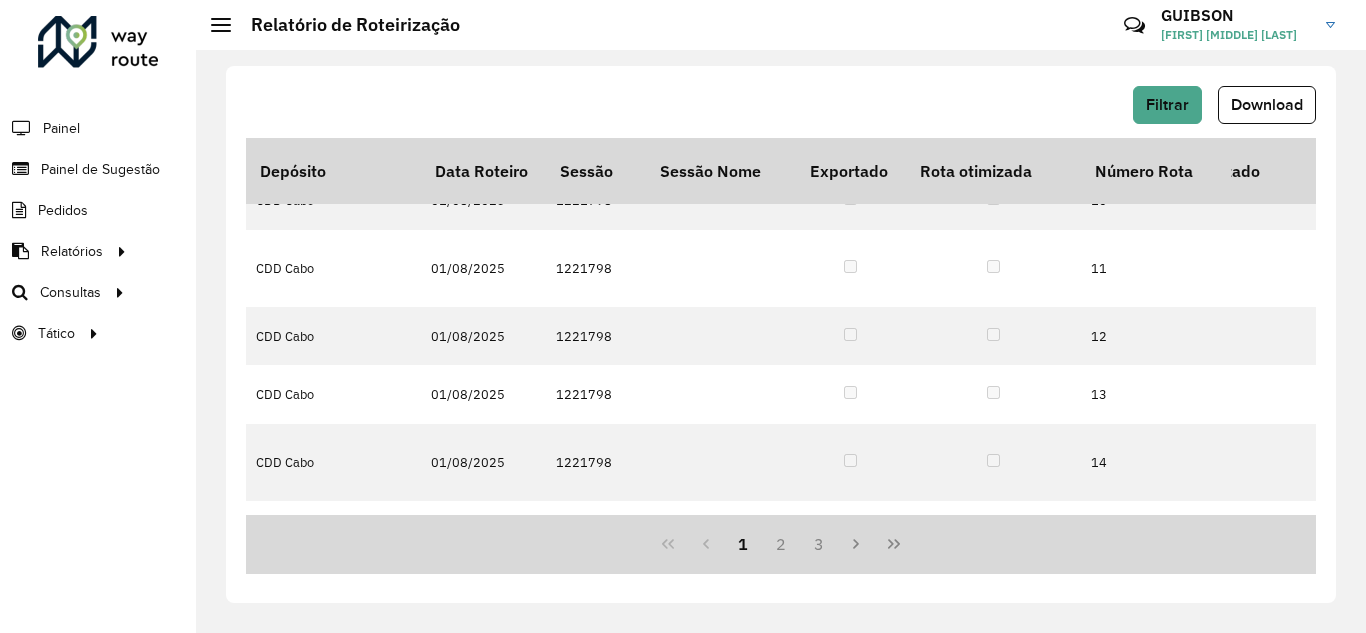 scroll, scrollTop: 732, scrollLeft: 0, axis: vertical 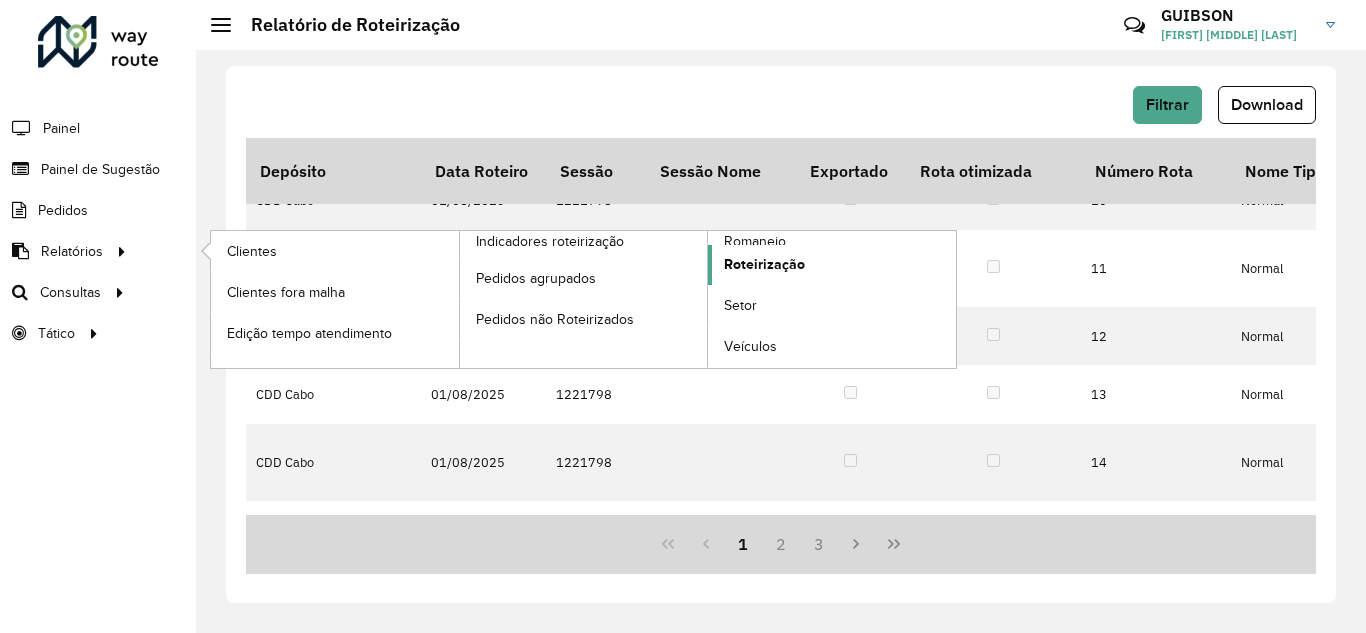 click on "Roteirização" 